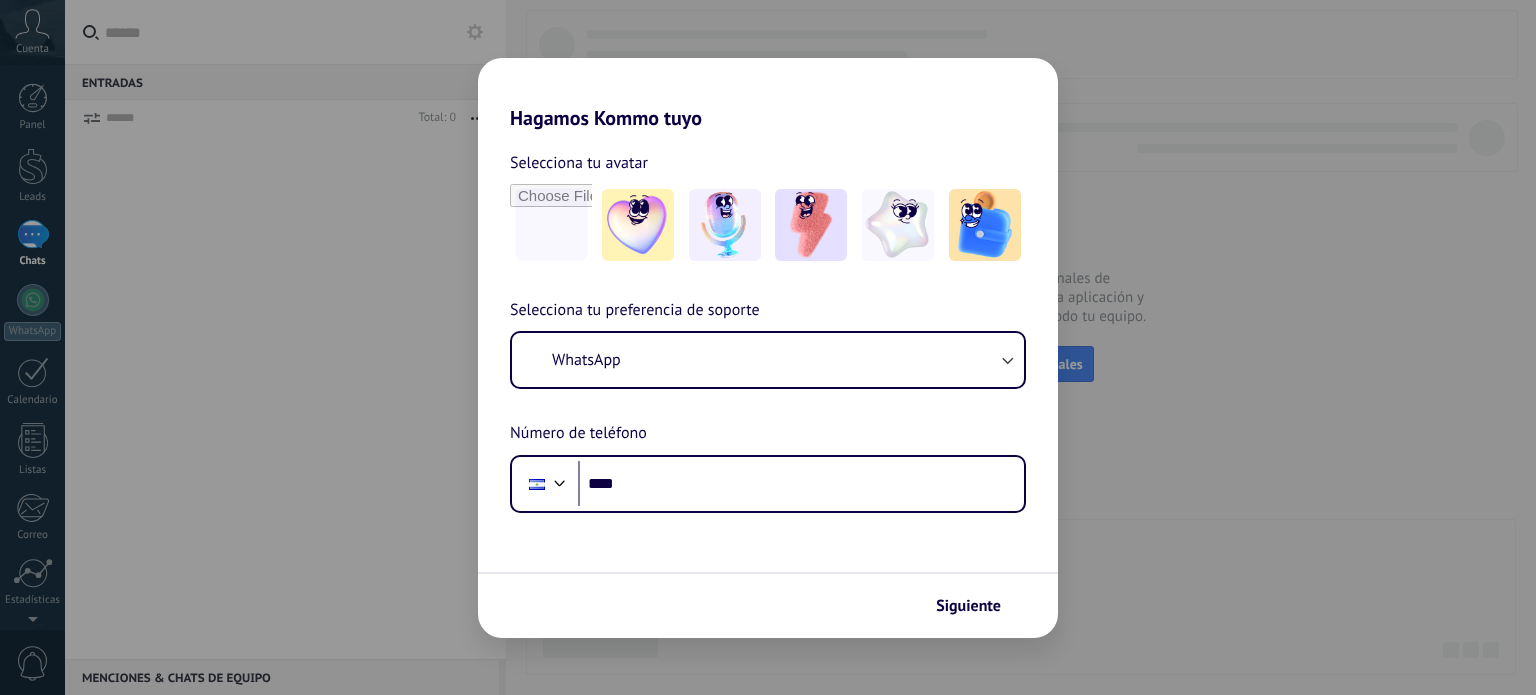 scroll, scrollTop: 0, scrollLeft: 0, axis: both 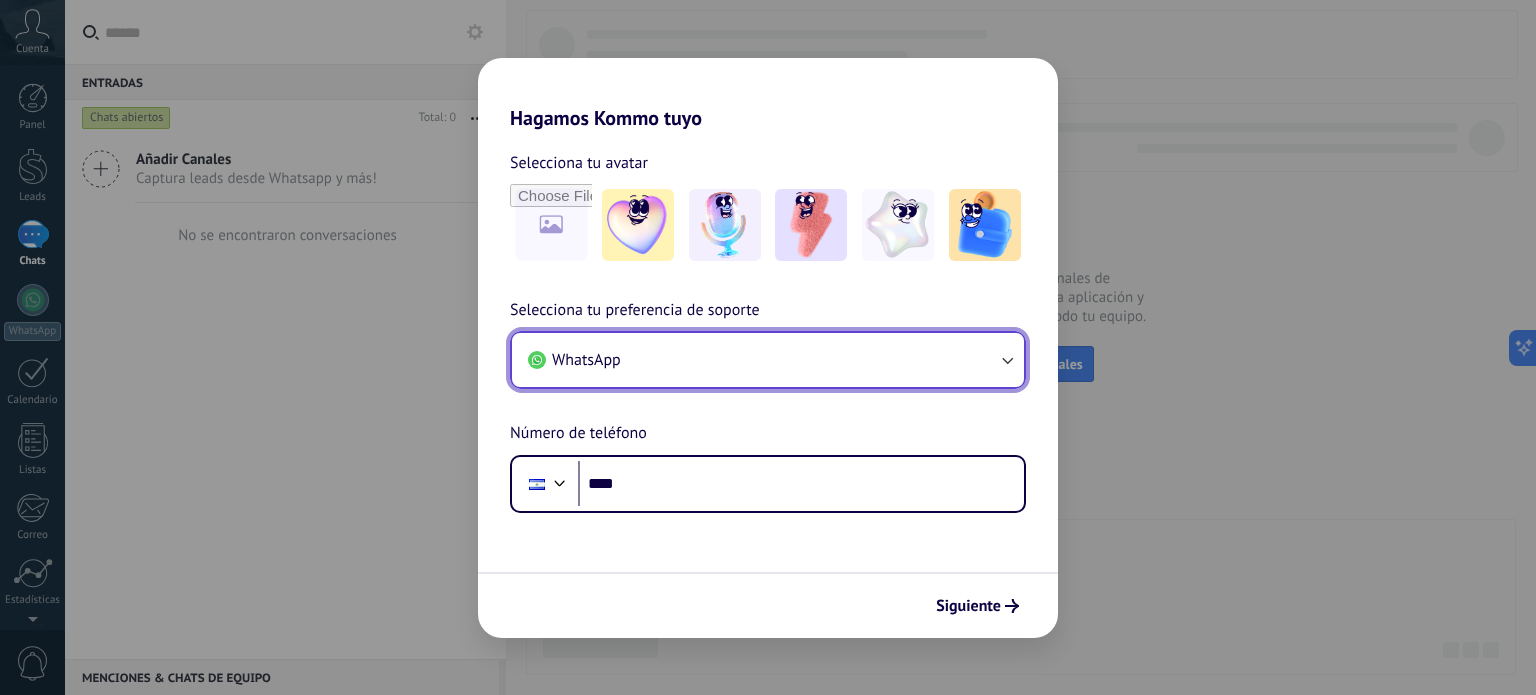 click on "WhatsApp" at bounding box center (768, 360) 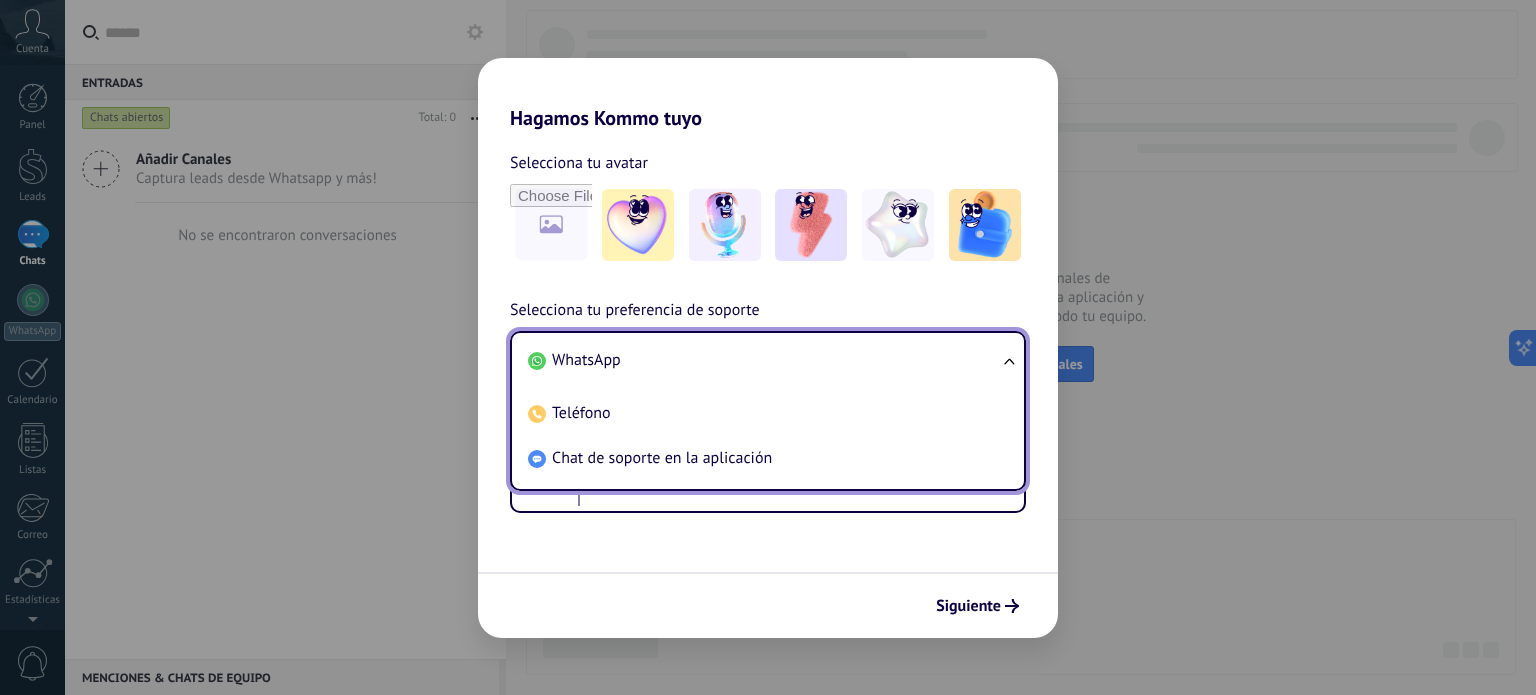 scroll, scrollTop: 0, scrollLeft: 0, axis: both 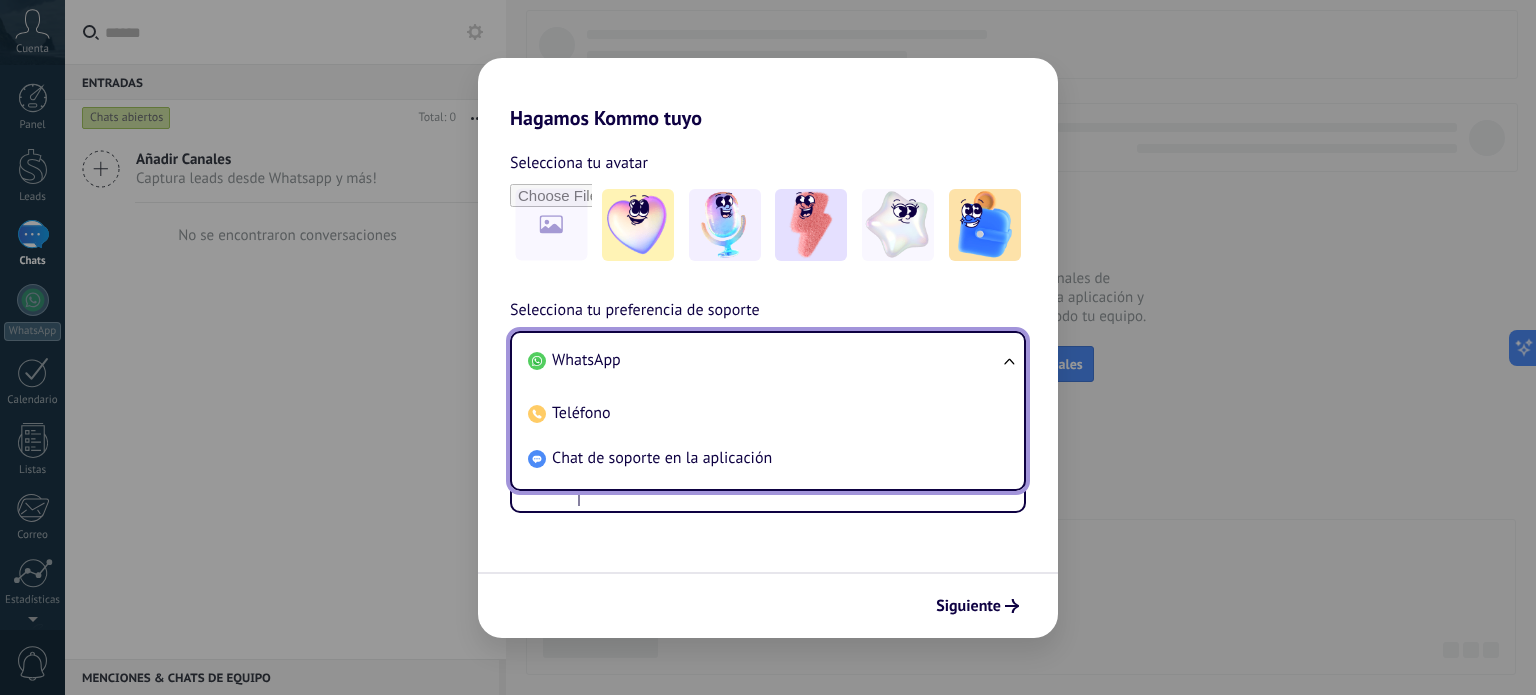 click on "Selecciona tu avatar Selecciona tu preferencia de soporte WhatsApp WhatsApp Teléfono Chat de soporte en la aplicación Número de teléfono Phone ****" at bounding box center [768, 321] 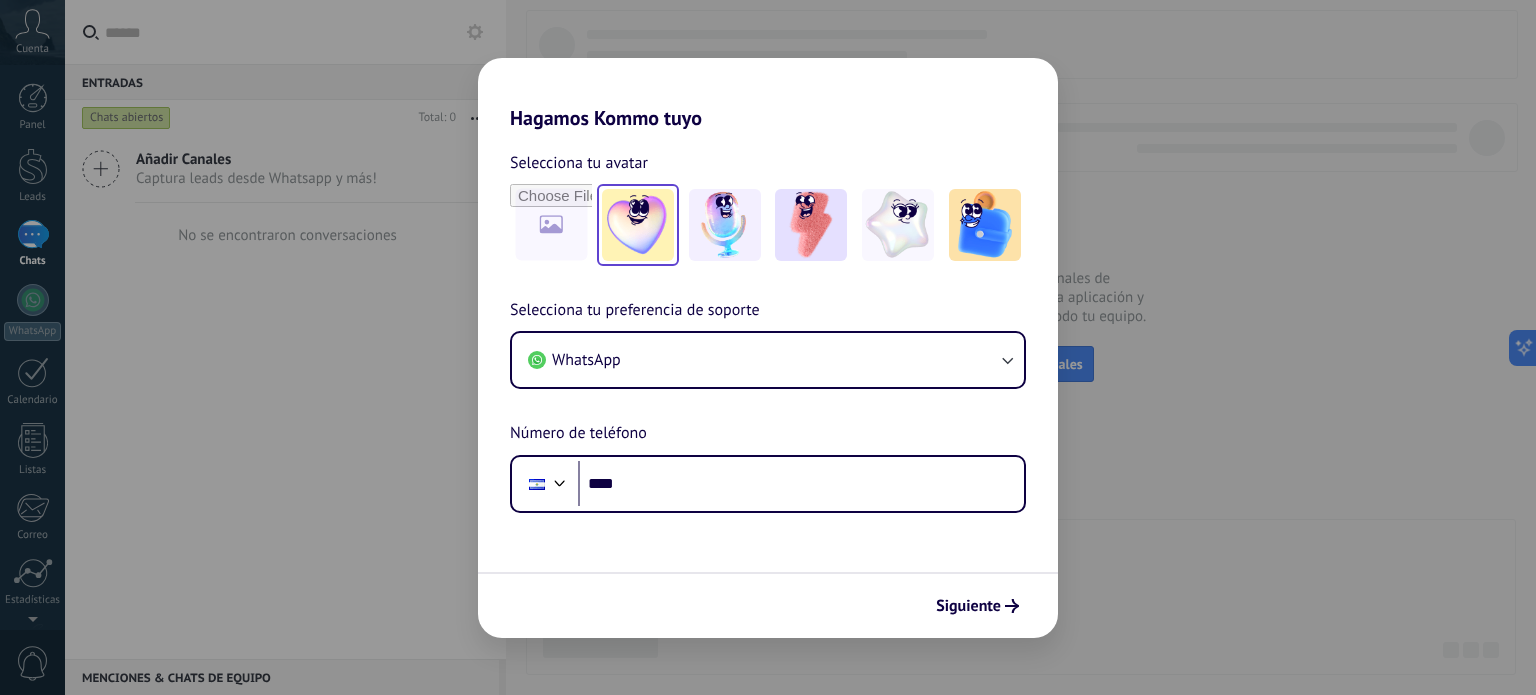 click at bounding box center (638, 225) 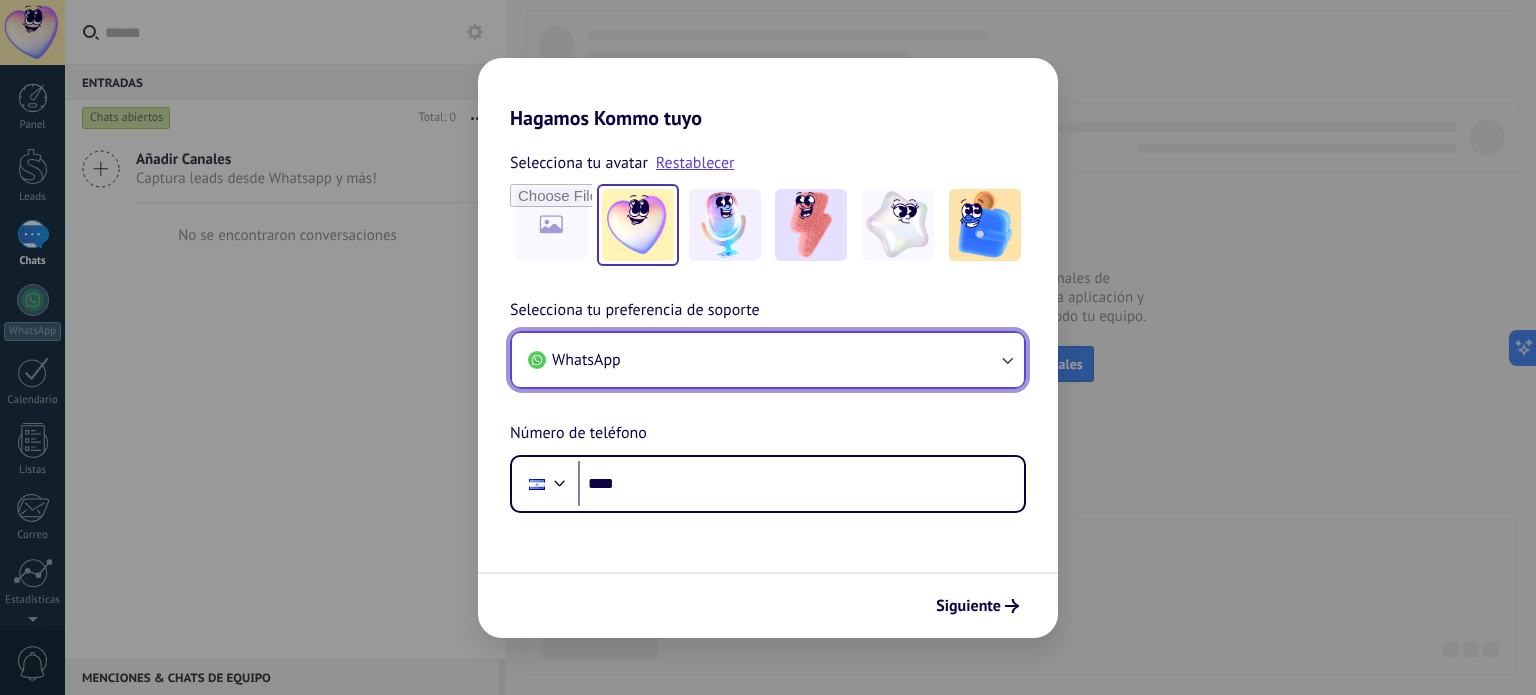 click on "WhatsApp" at bounding box center [768, 360] 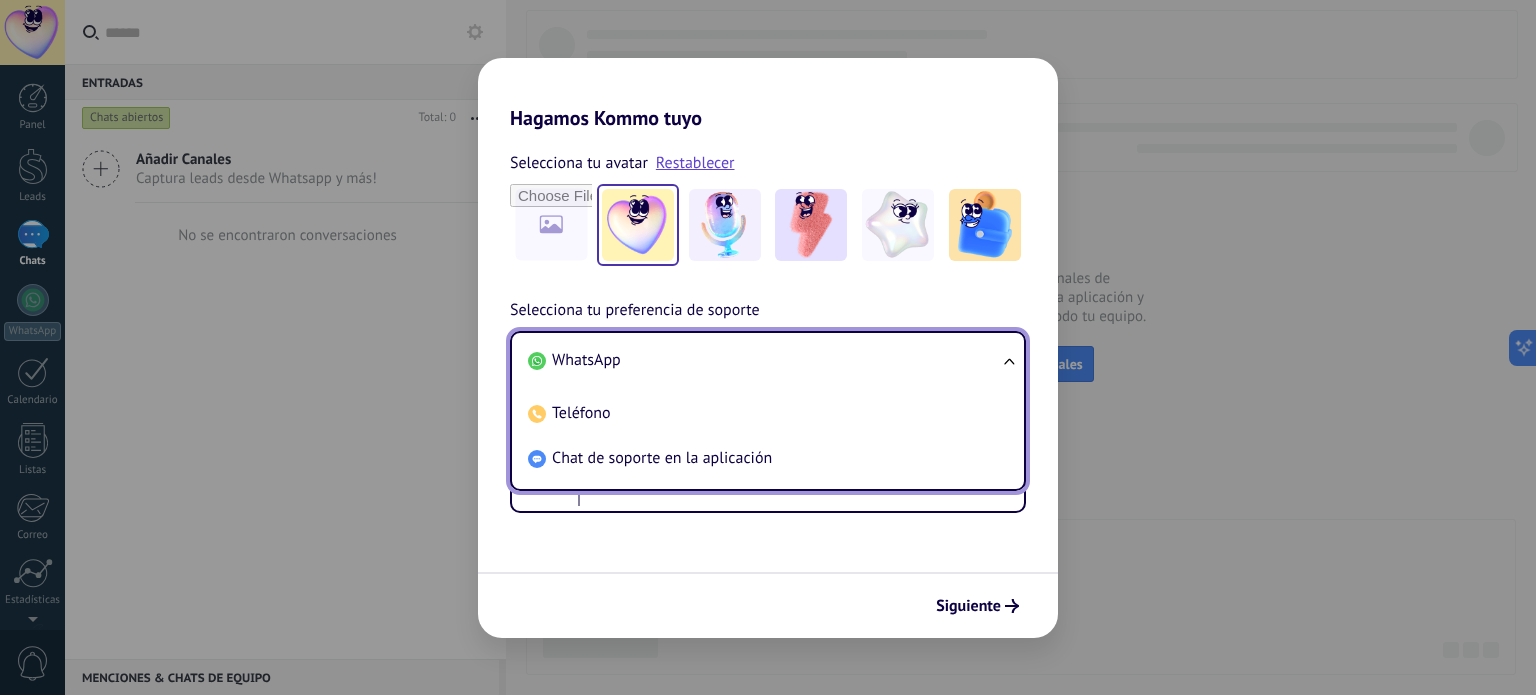 click on "Selecciona tu avatar Restablecer Selecciona tu preferencia de soporte WhatsApp WhatsApp Teléfono Chat de soporte en la aplicación Número de teléfono Phone [PHONE]" at bounding box center [768, 321] 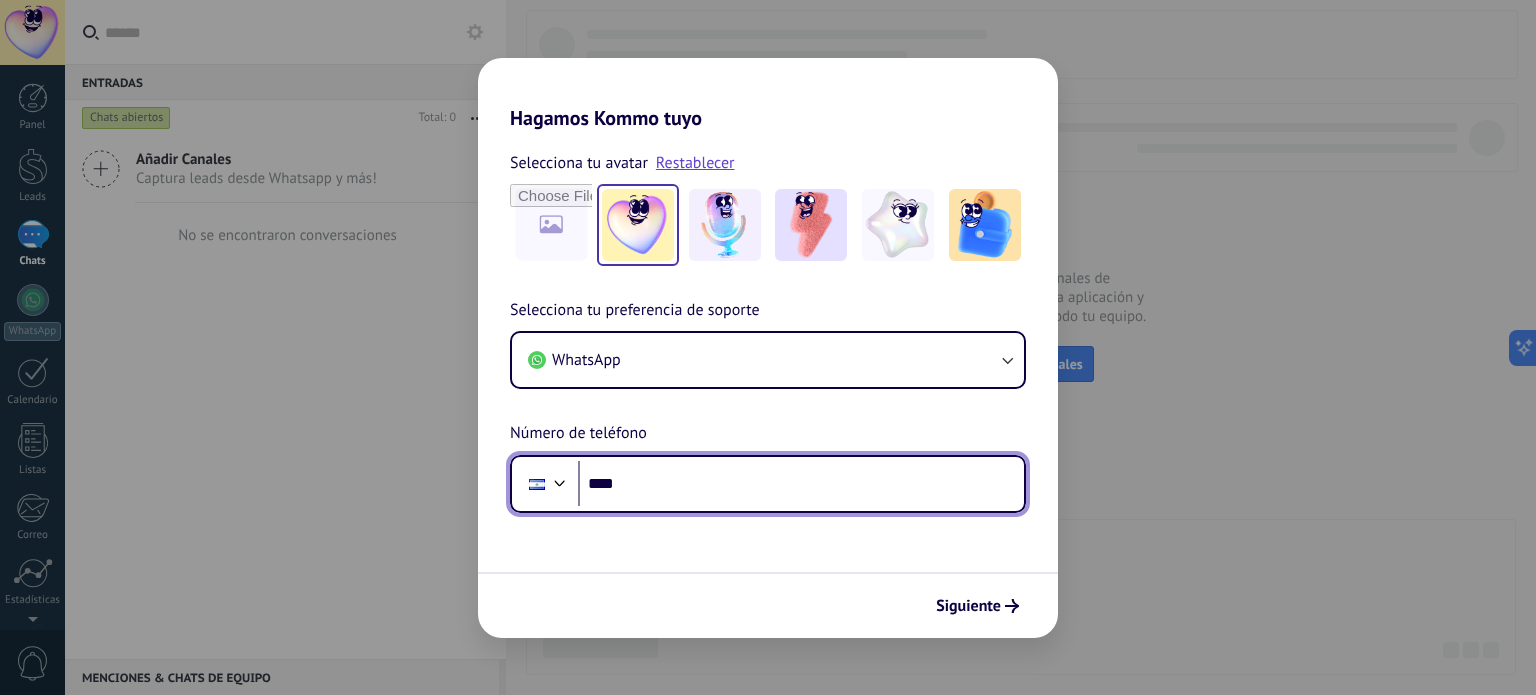 click on "****" at bounding box center [801, 484] 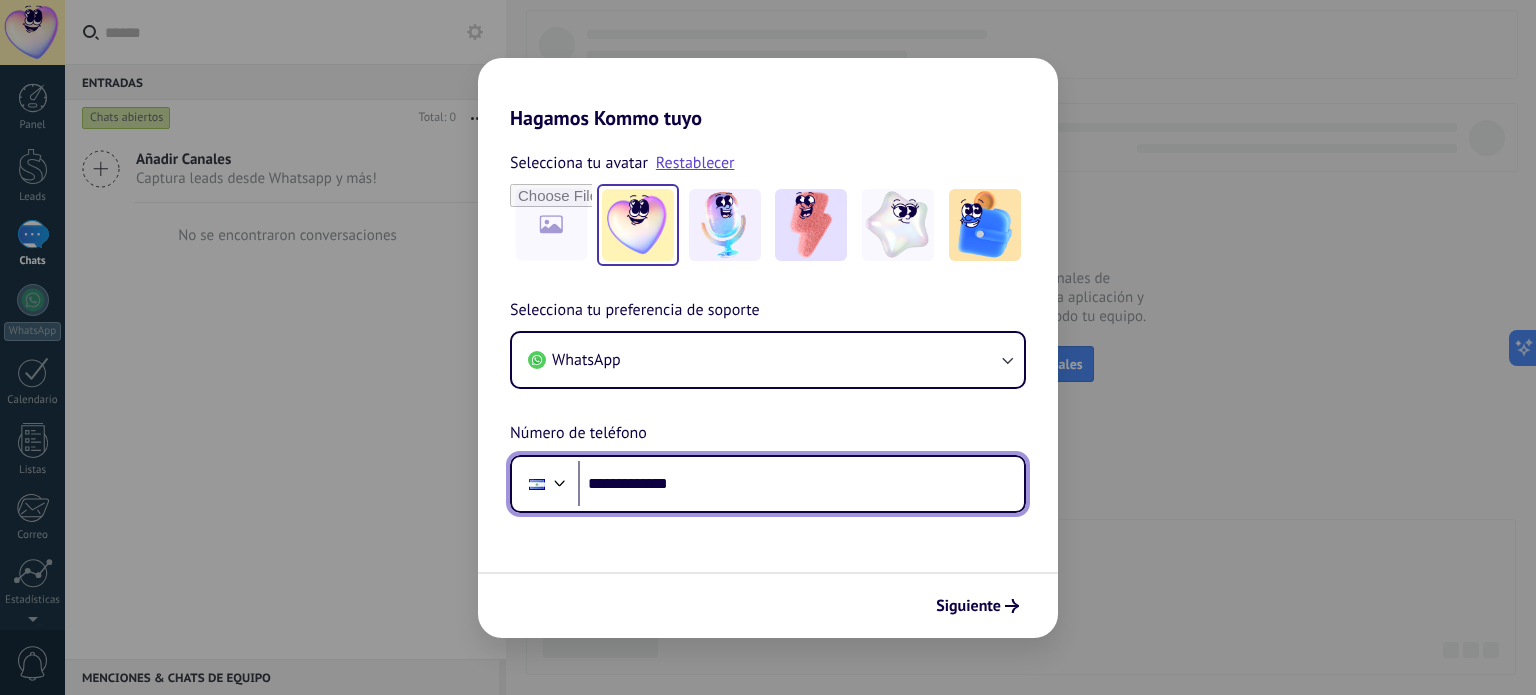 type on "**********" 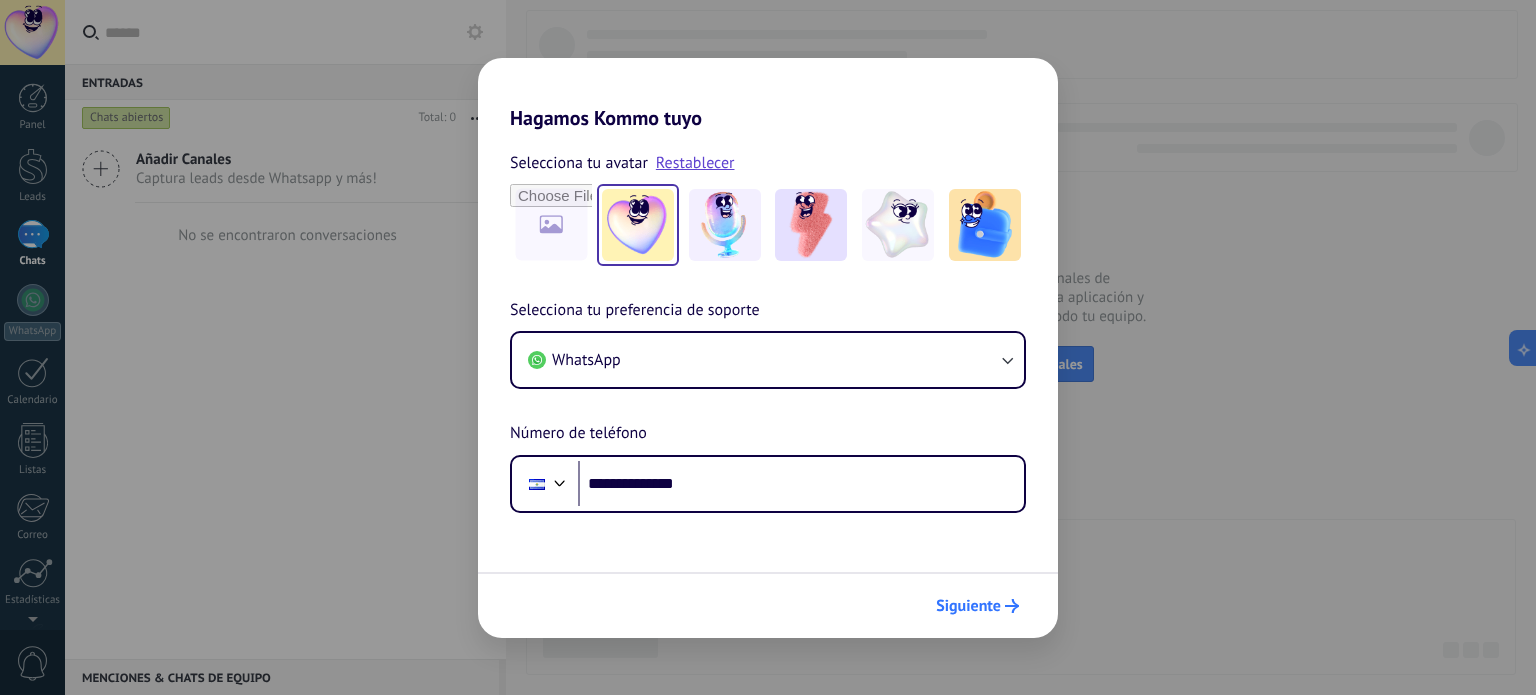 click on "Siguiente" at bounding box center [968, 606] 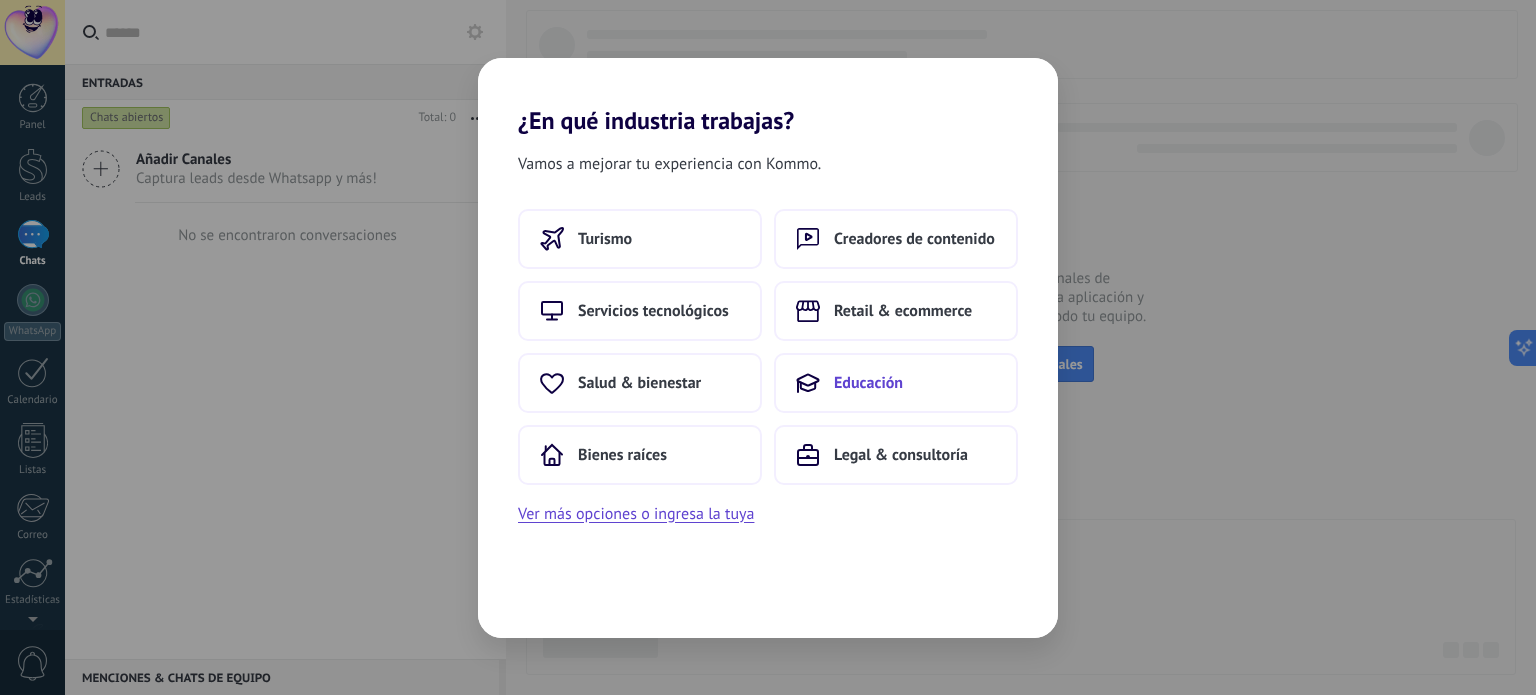 click on "Educación" at bounding box center [868, 383] 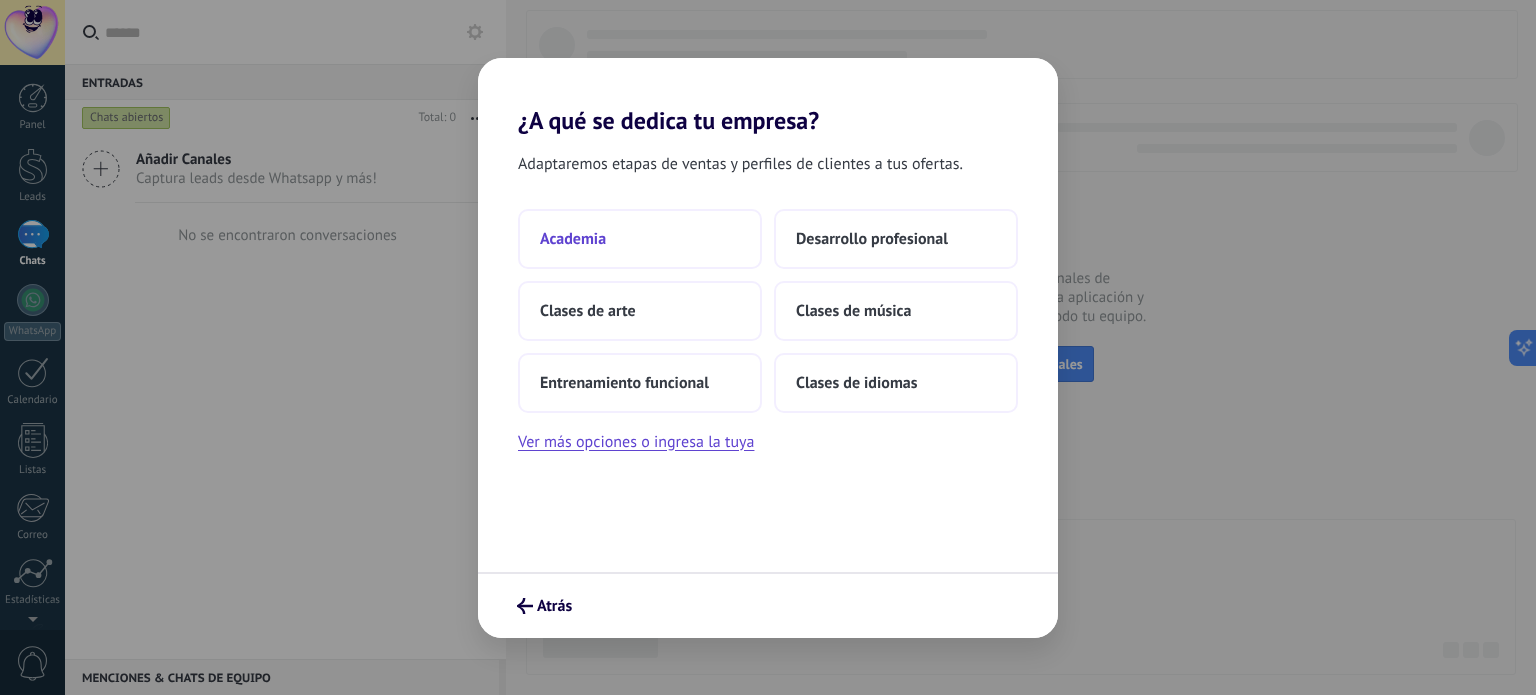 click on "Academia" at bounding box center [640, 239] 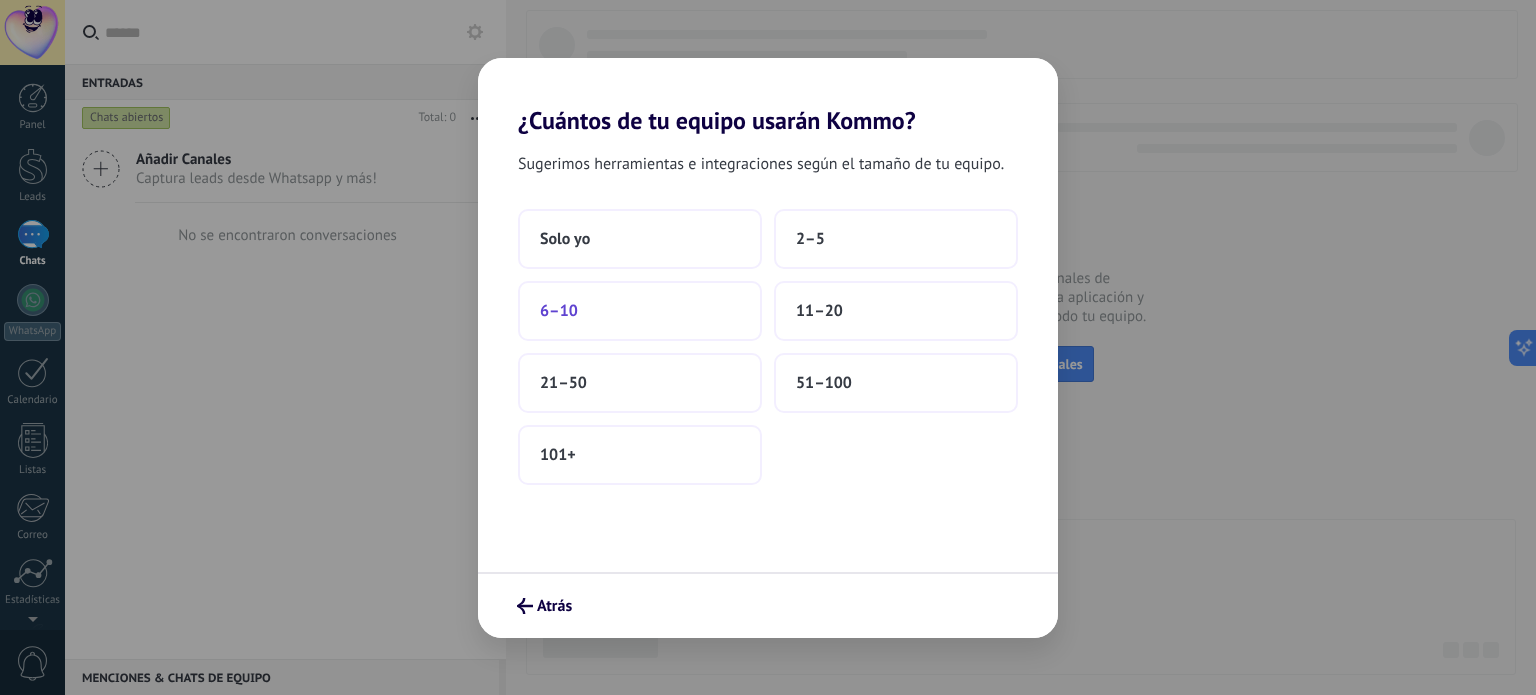 click on "6–10" at bounding box center (640, 311) 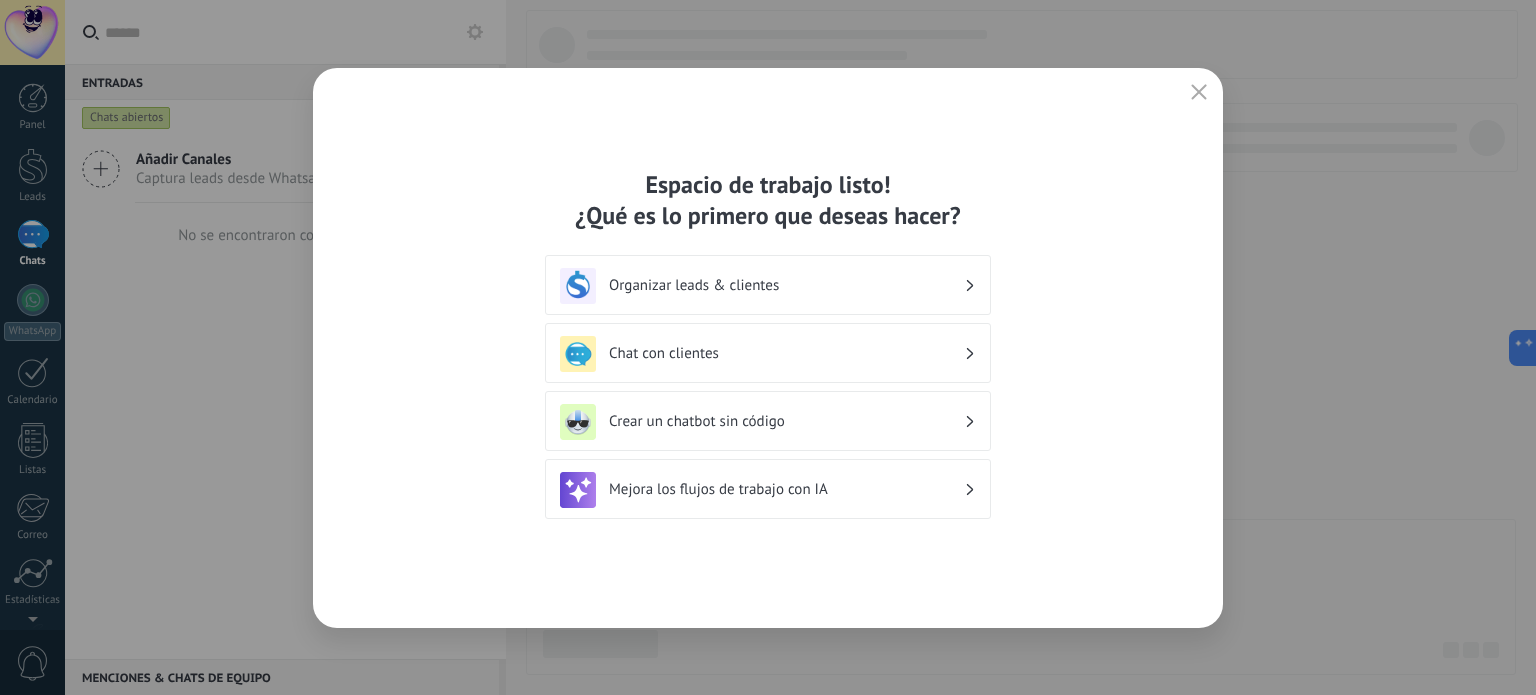 click on "Espacio de trabajo listo!   ¿Qué es lo primero que deseas hacer? Organizar leads & clientes Chat con clientes Crear un chatbot sin código Mejora los flujos de trabajo con IA" at bounding box center [768, 348] 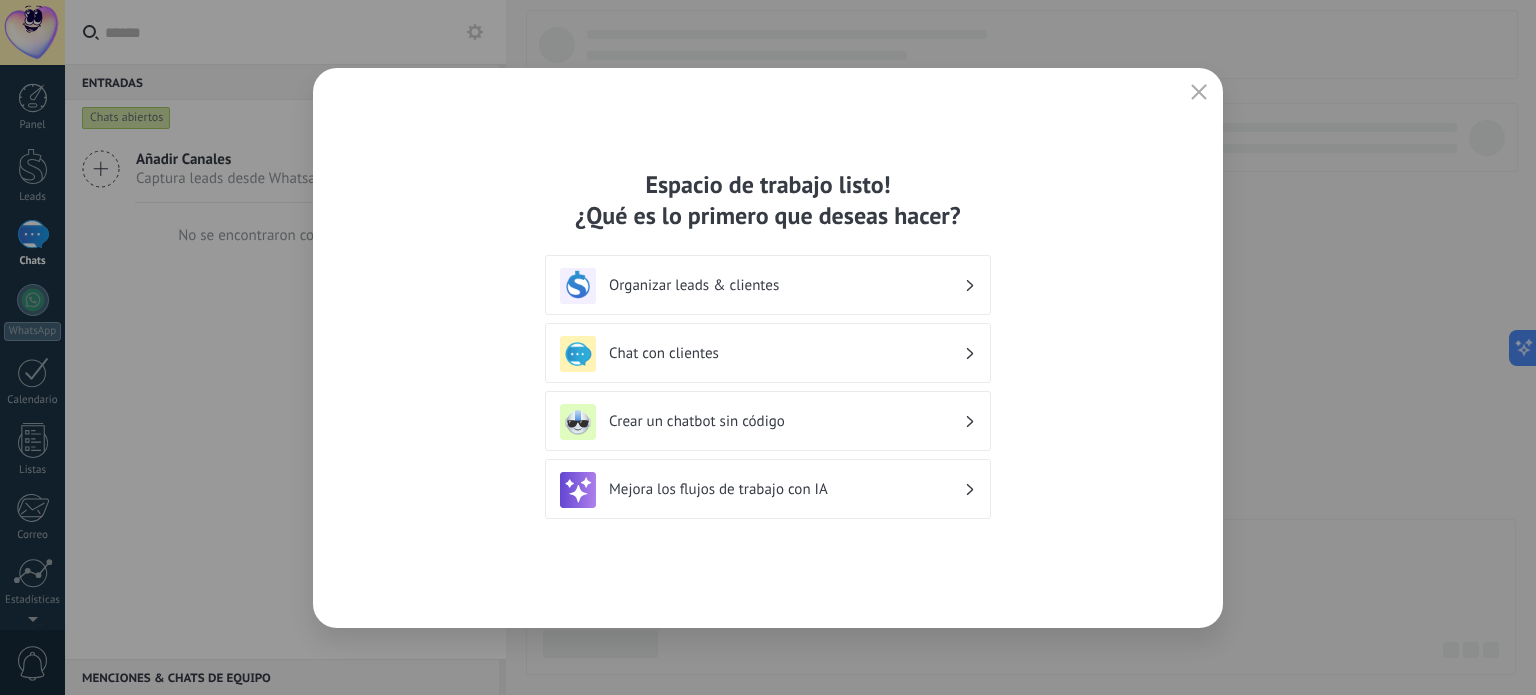 click on "Crear un chatbot sin código" at bounding box center [786, 421] 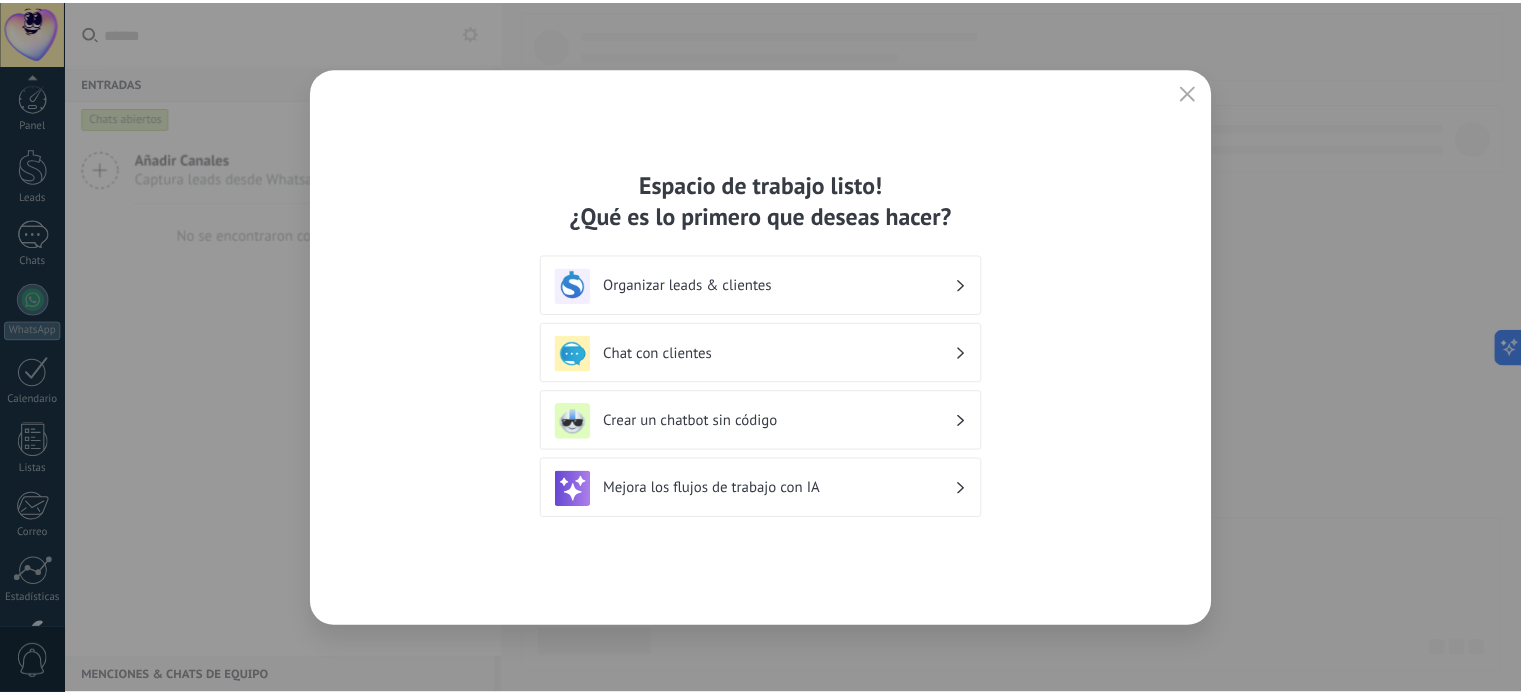 scroll, scrollTop: 136, scrollLeft: 0, axis: vertical 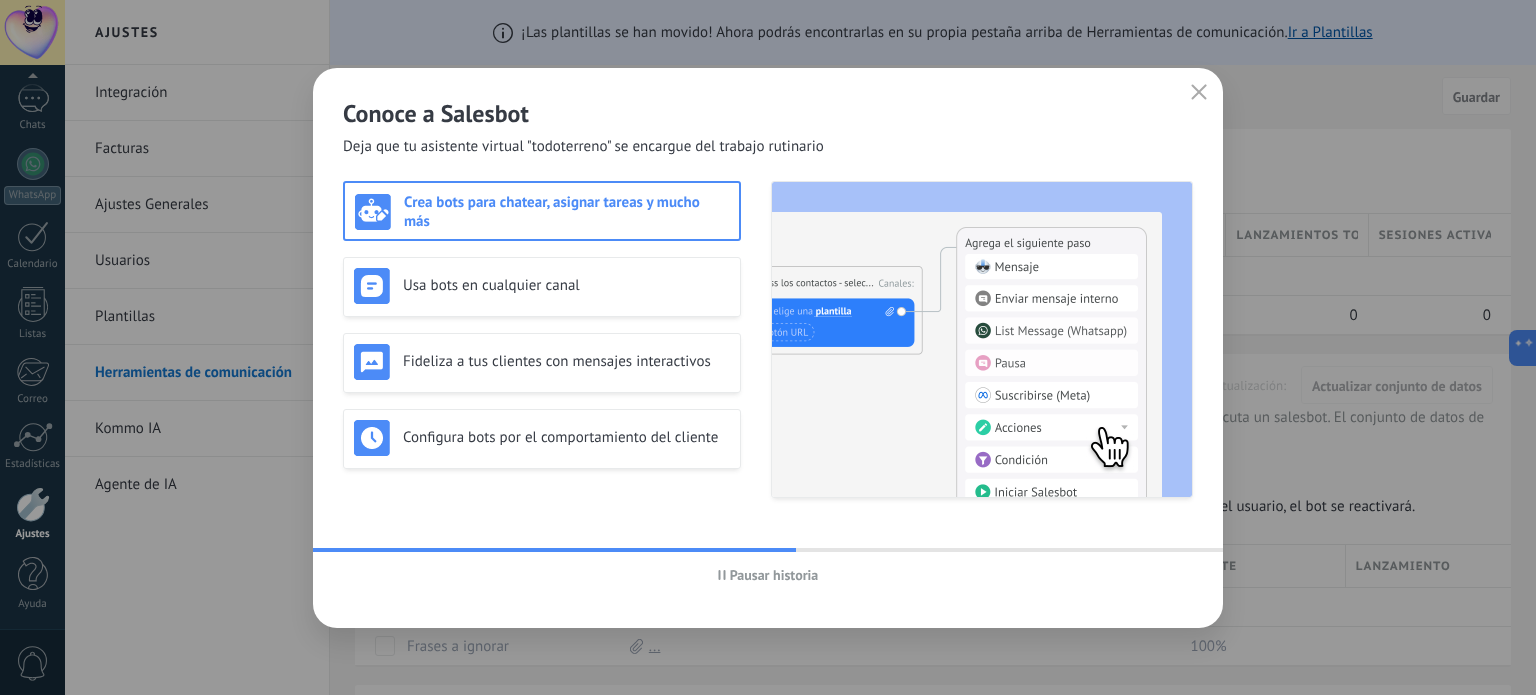 click 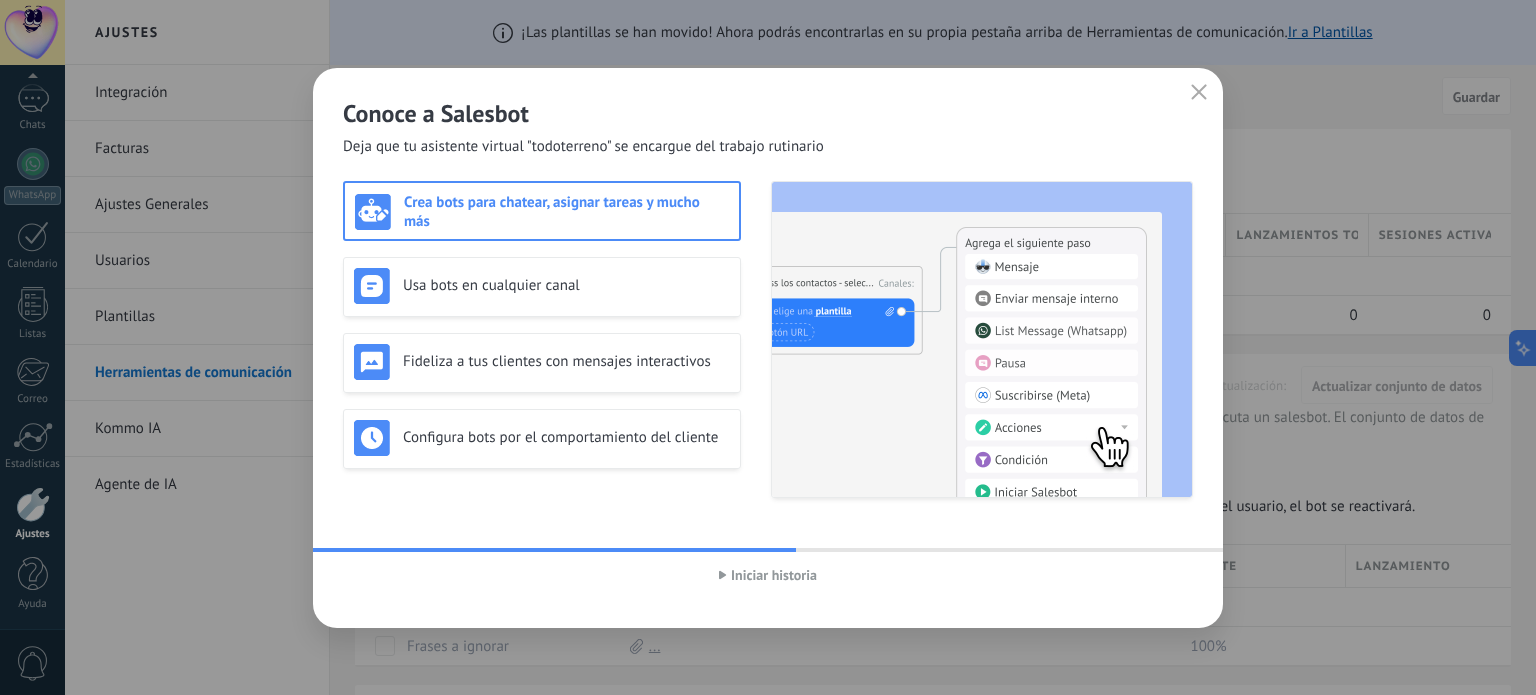 click on "Crea bots para chatear, asignar tareas y mucho más" at bounding box center [542, 212] 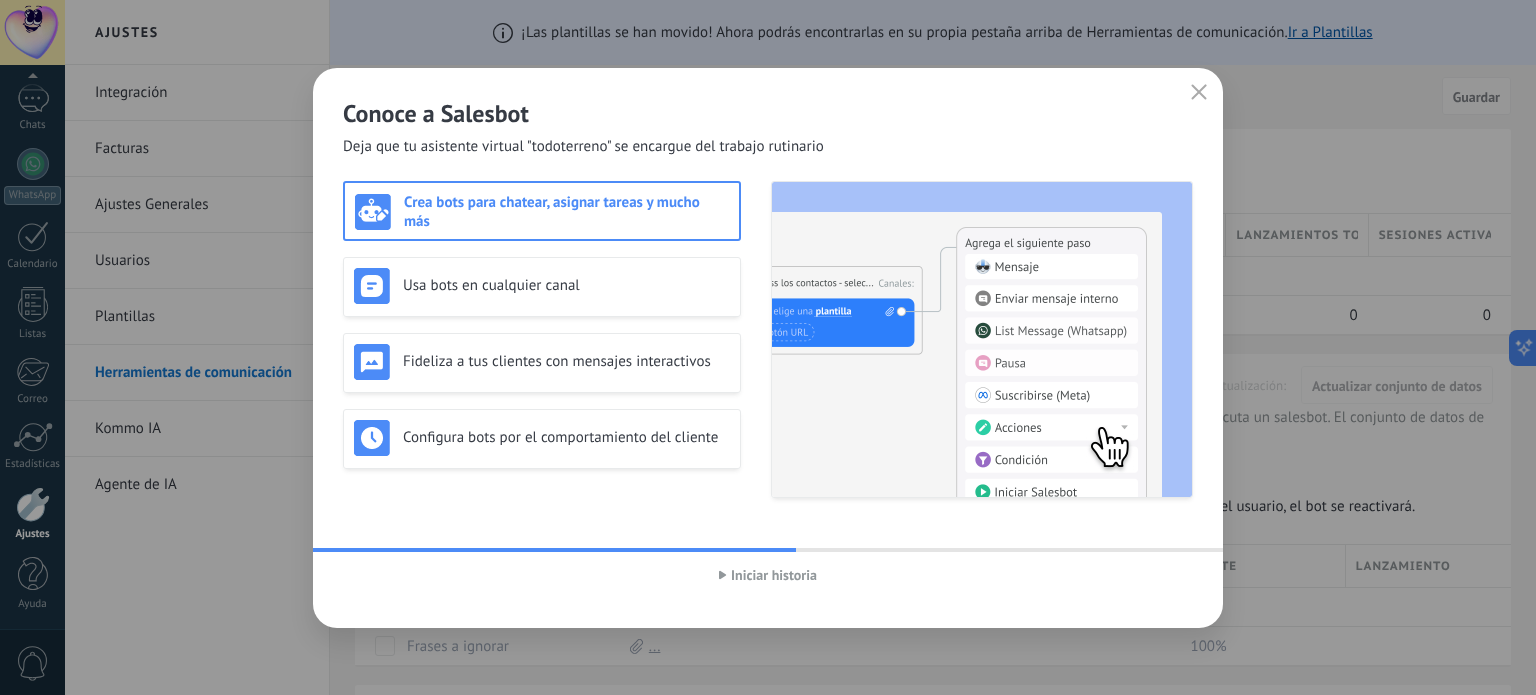 click on "Iniciar historia" at bounding box center (768, 575) 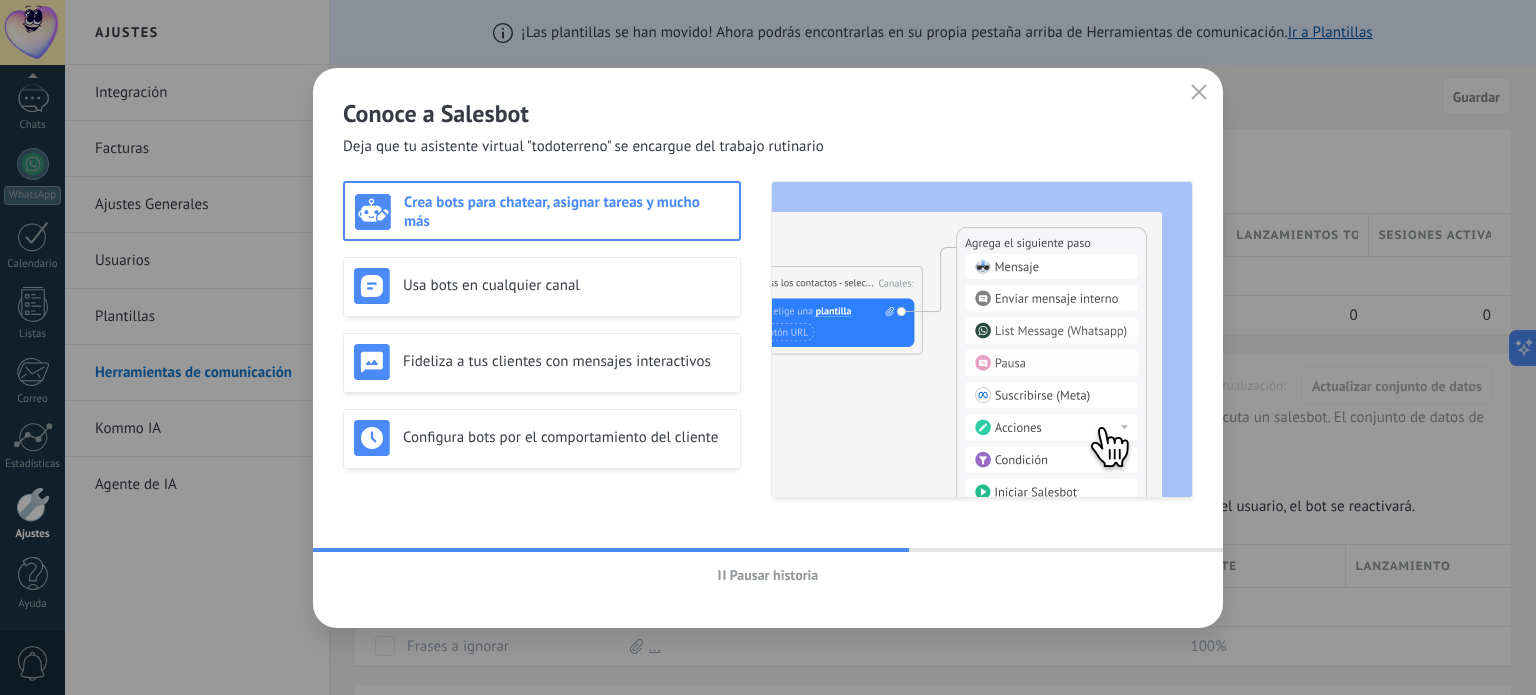 click on "Crea bots para chatear, asignar tareas y mucho más" at bounding box center [542, 211] 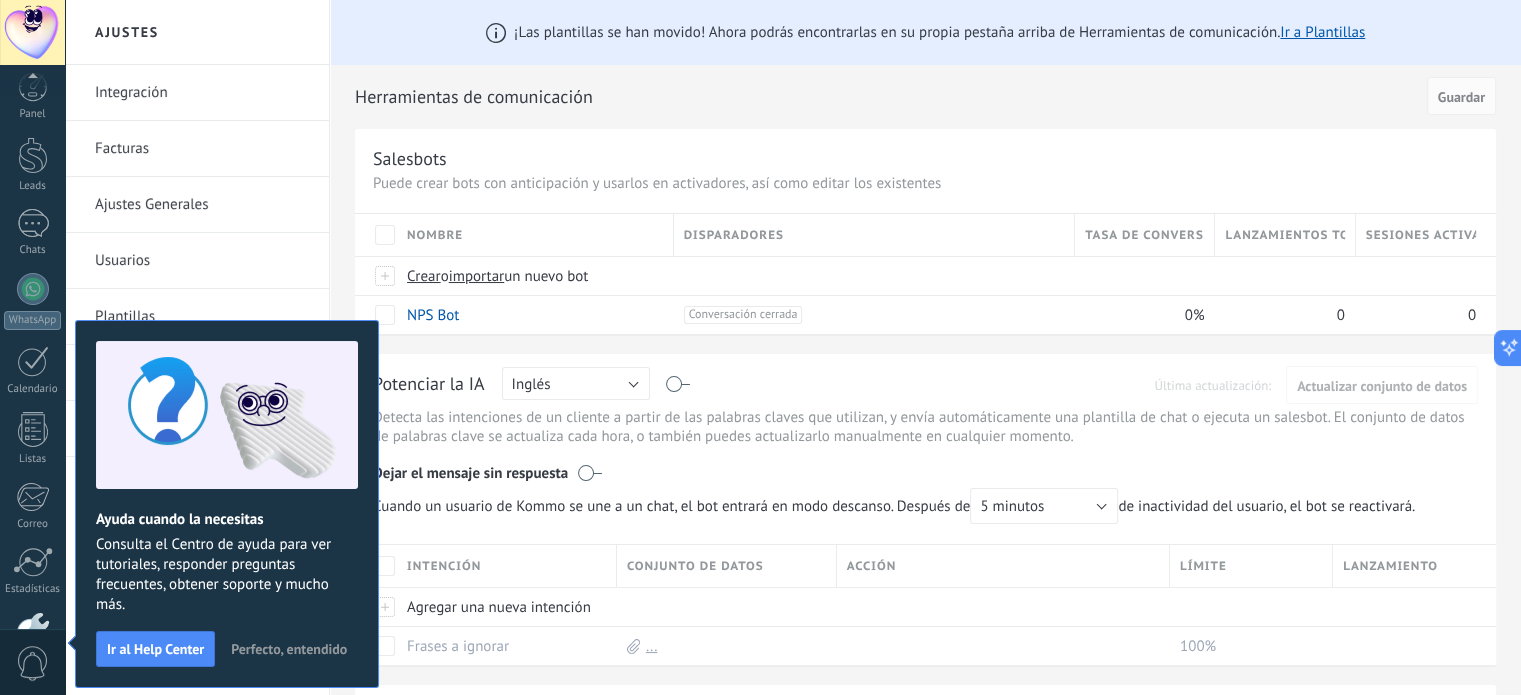 scroll, scrollTop: 136, scrollLeft: 0, axis: vertical 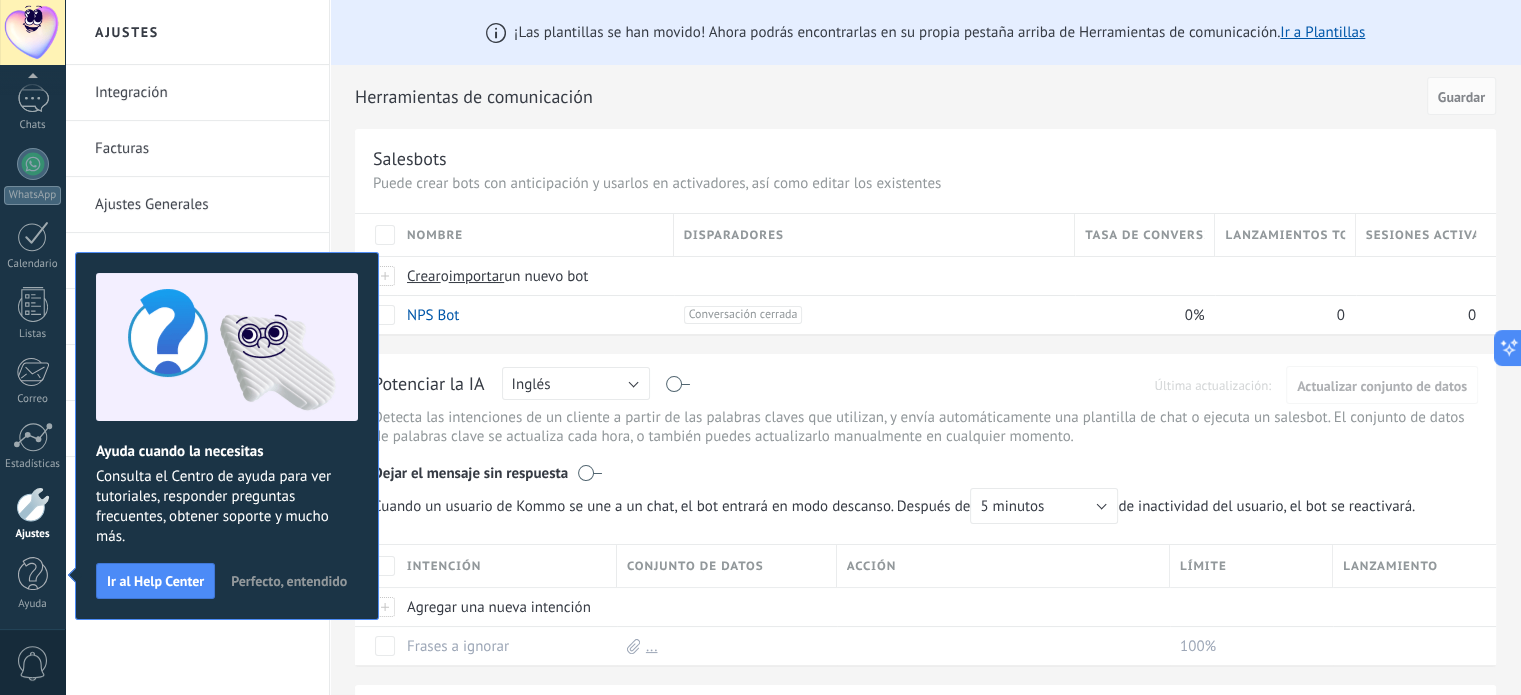 click on "Perfecto, entendido" at bounding box center [289, 581] 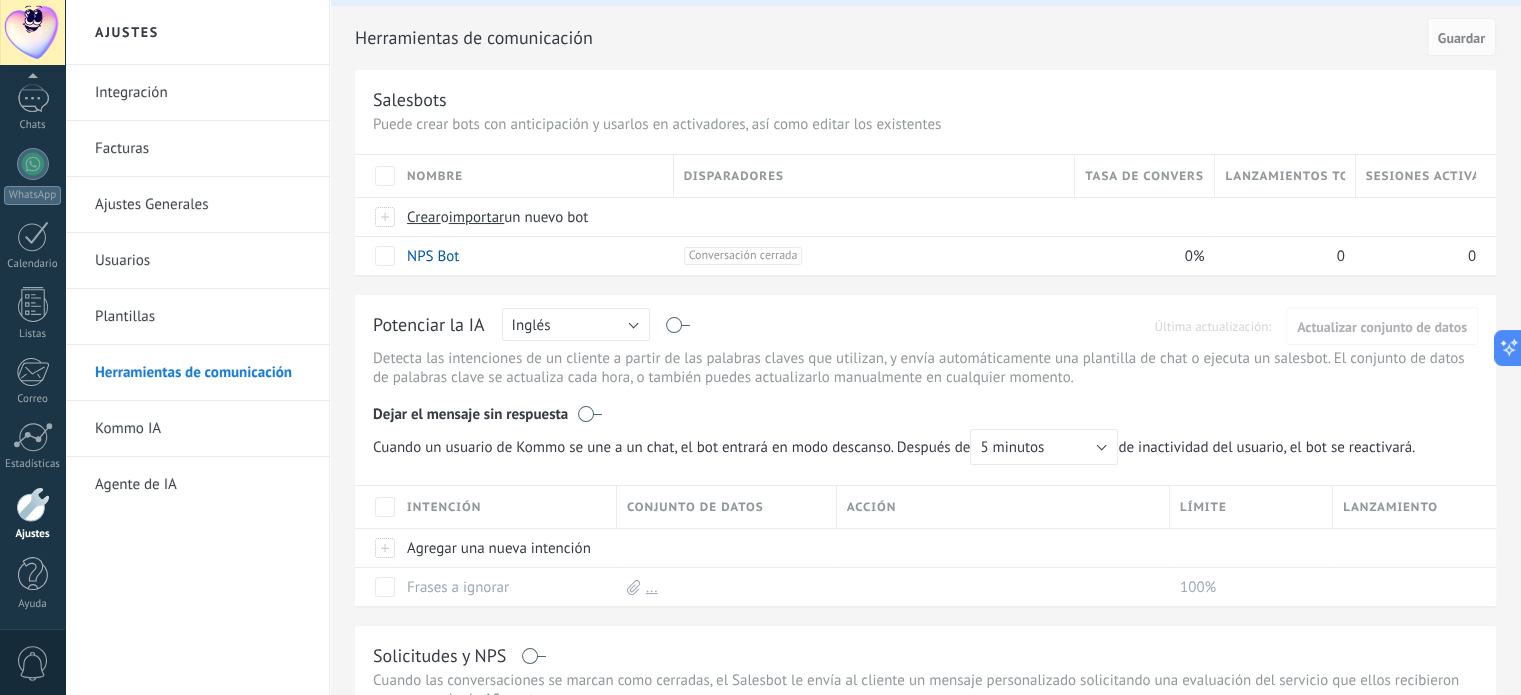 scroll, scrollTop: 48, scrollLeft: 0, axis: vertical 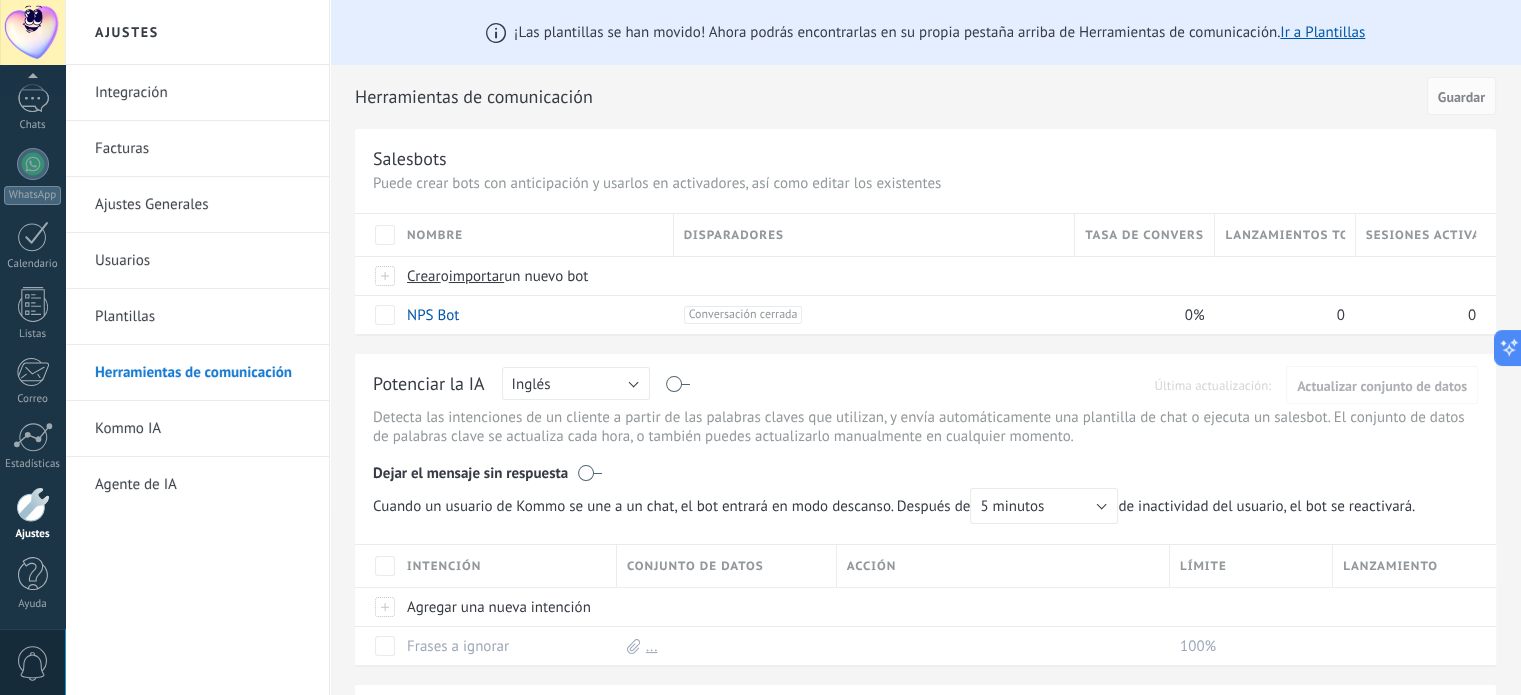 click on "Herramientas de comunicación" at bounding box center (887, 97) 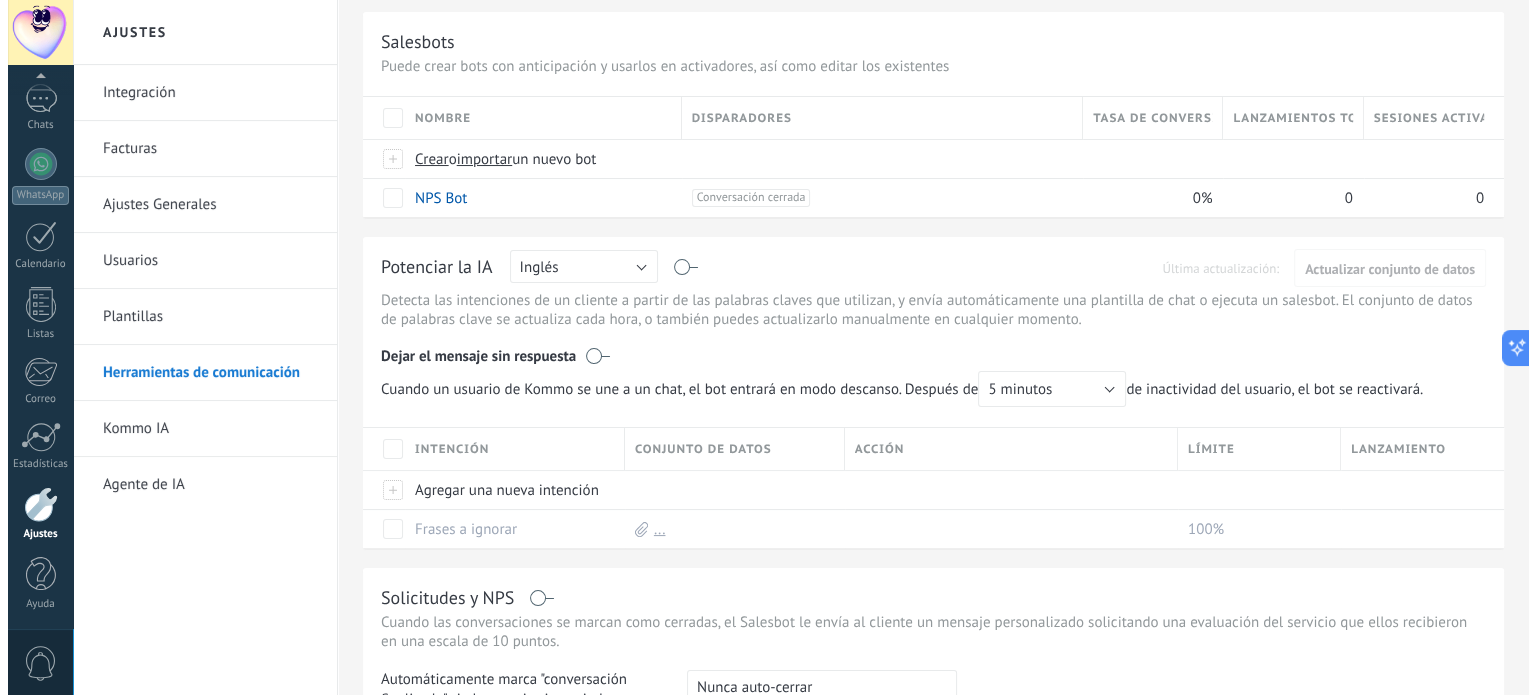 scroll, scrollTop: 0, scrollLeft: 0, axis: both 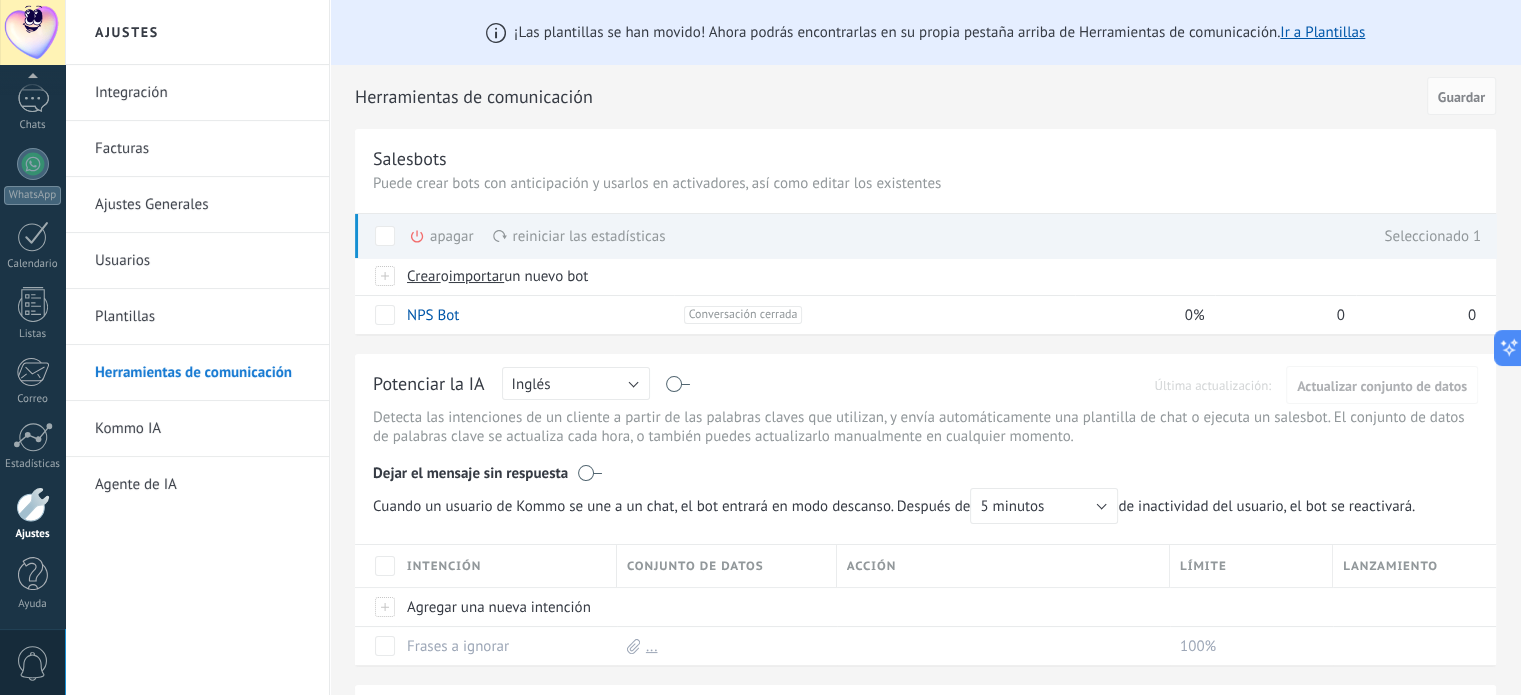 click at bounding box center [385, 236] 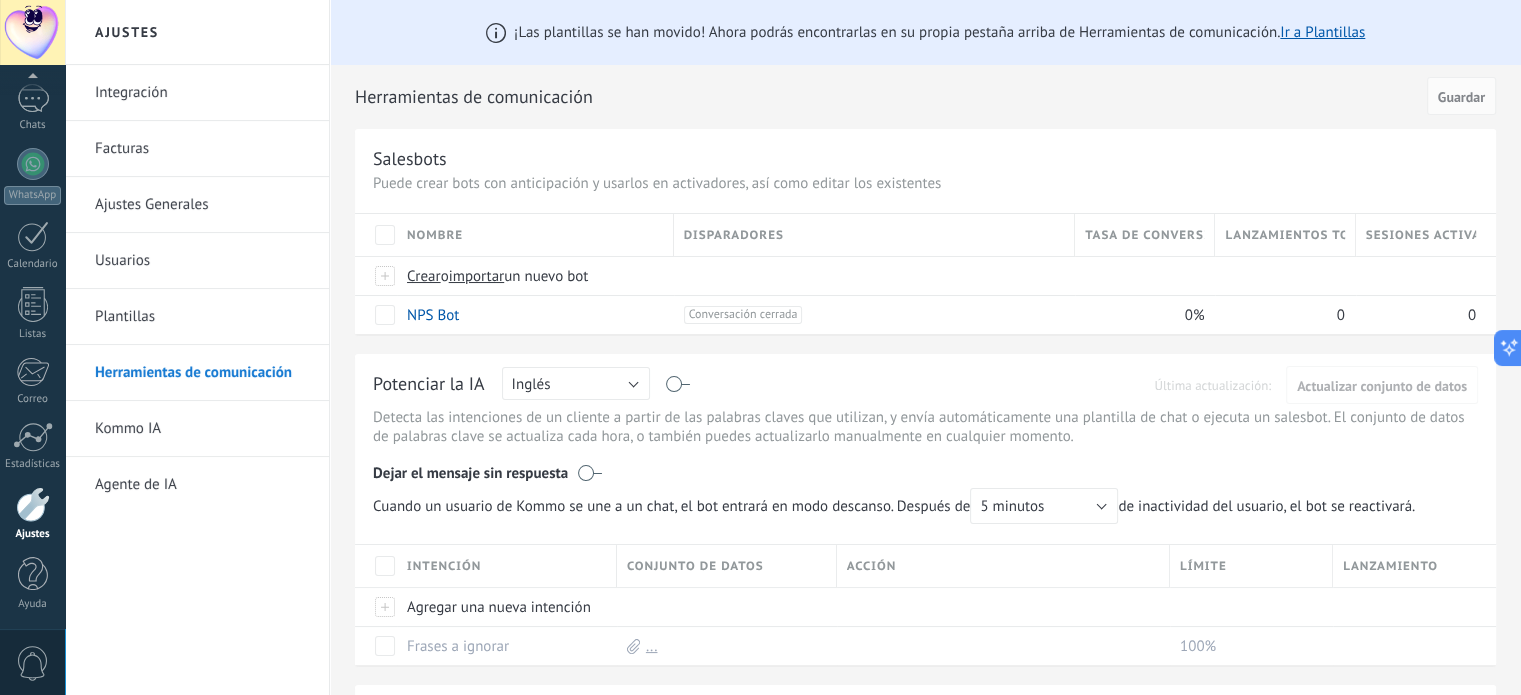 click on "Plantillas" at bounding box center (202, 317) 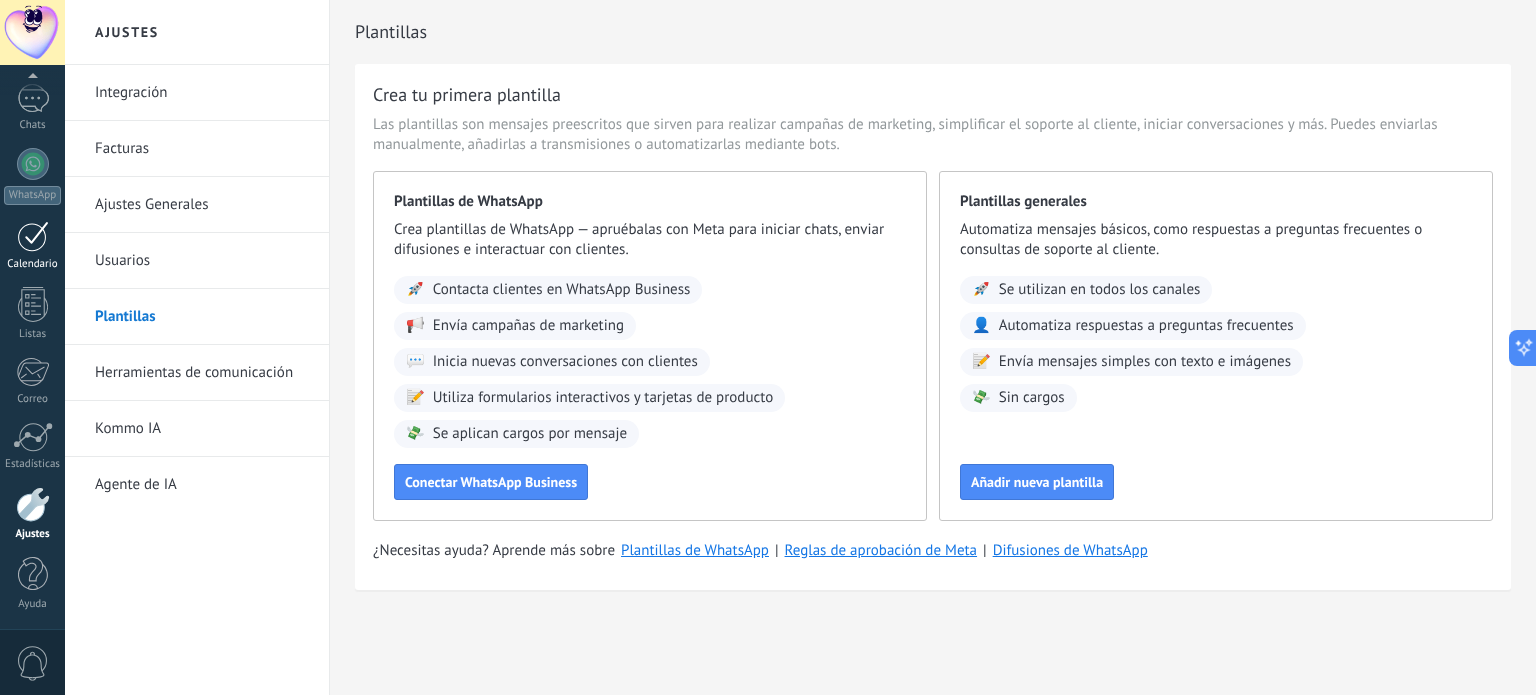 click at bounding box center [33, 236] 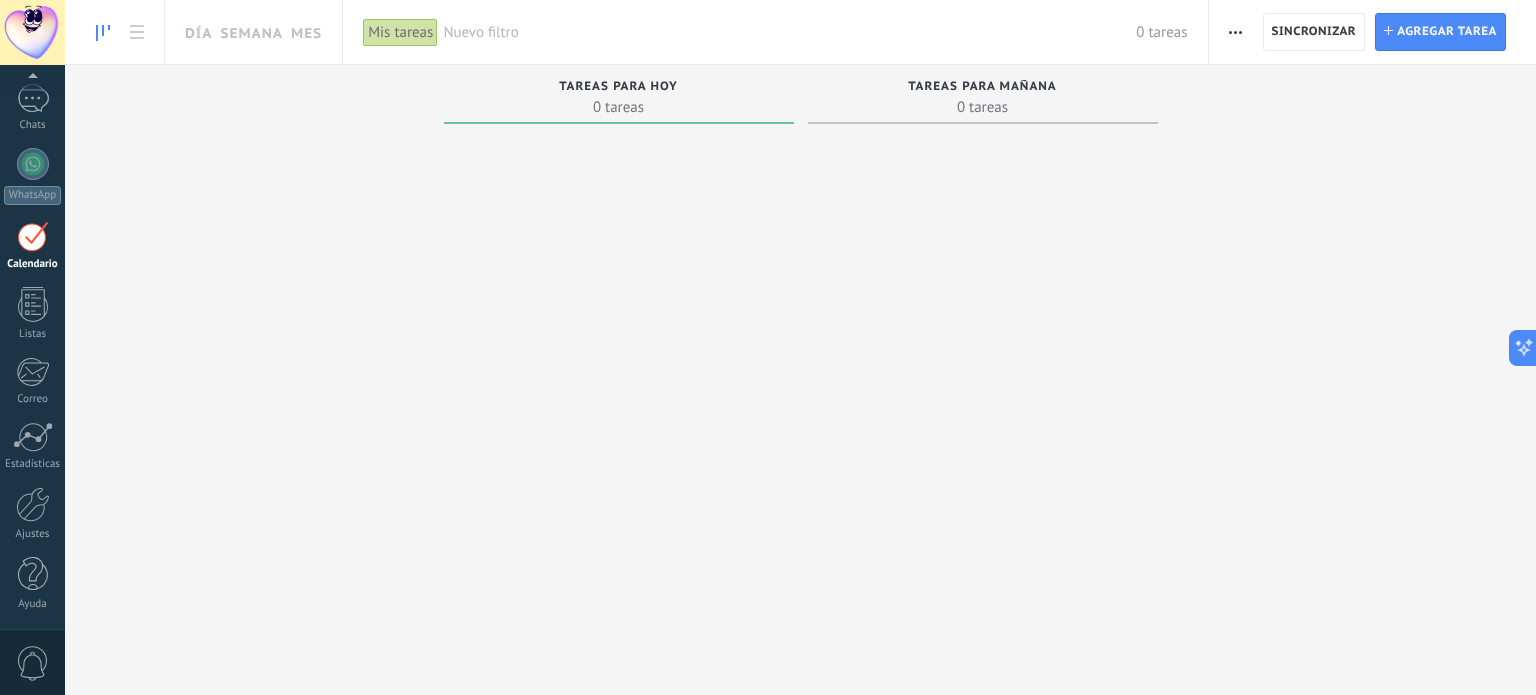scroll, scrollTop: 56, scrollLeft: 0, axis: vertical 